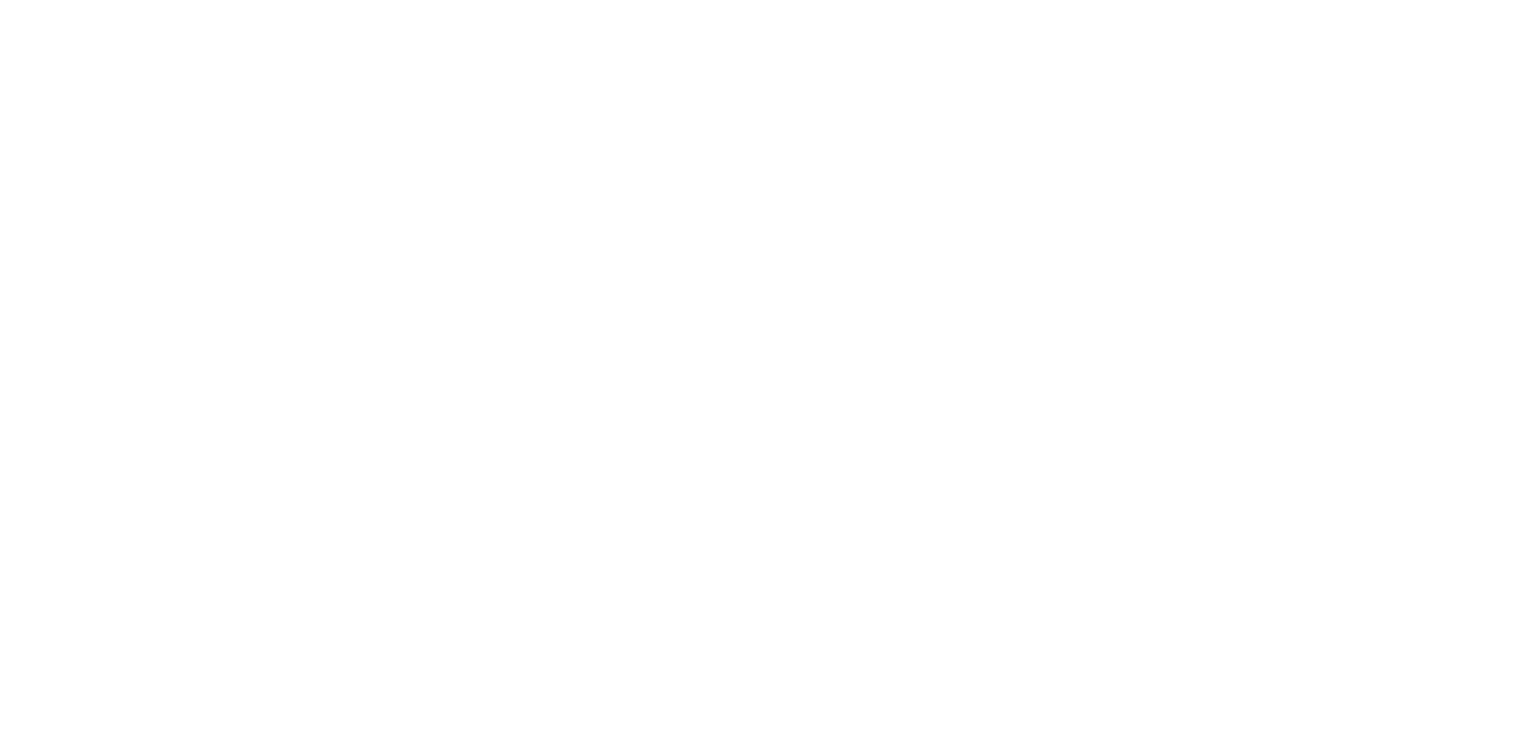 scroll, scrollTop: 0, scrollLeft: 0, axis: both 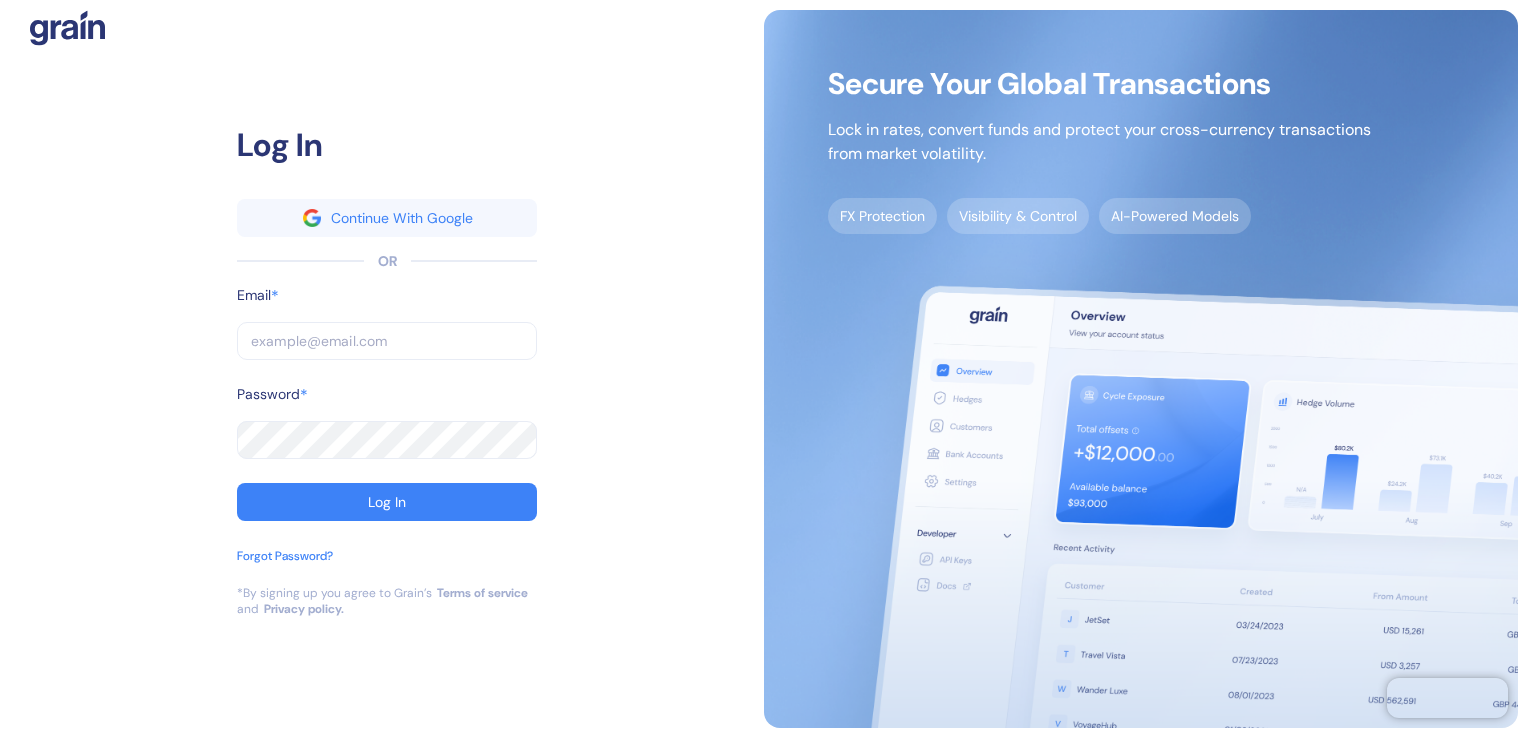click at bounding box center (387, 341) 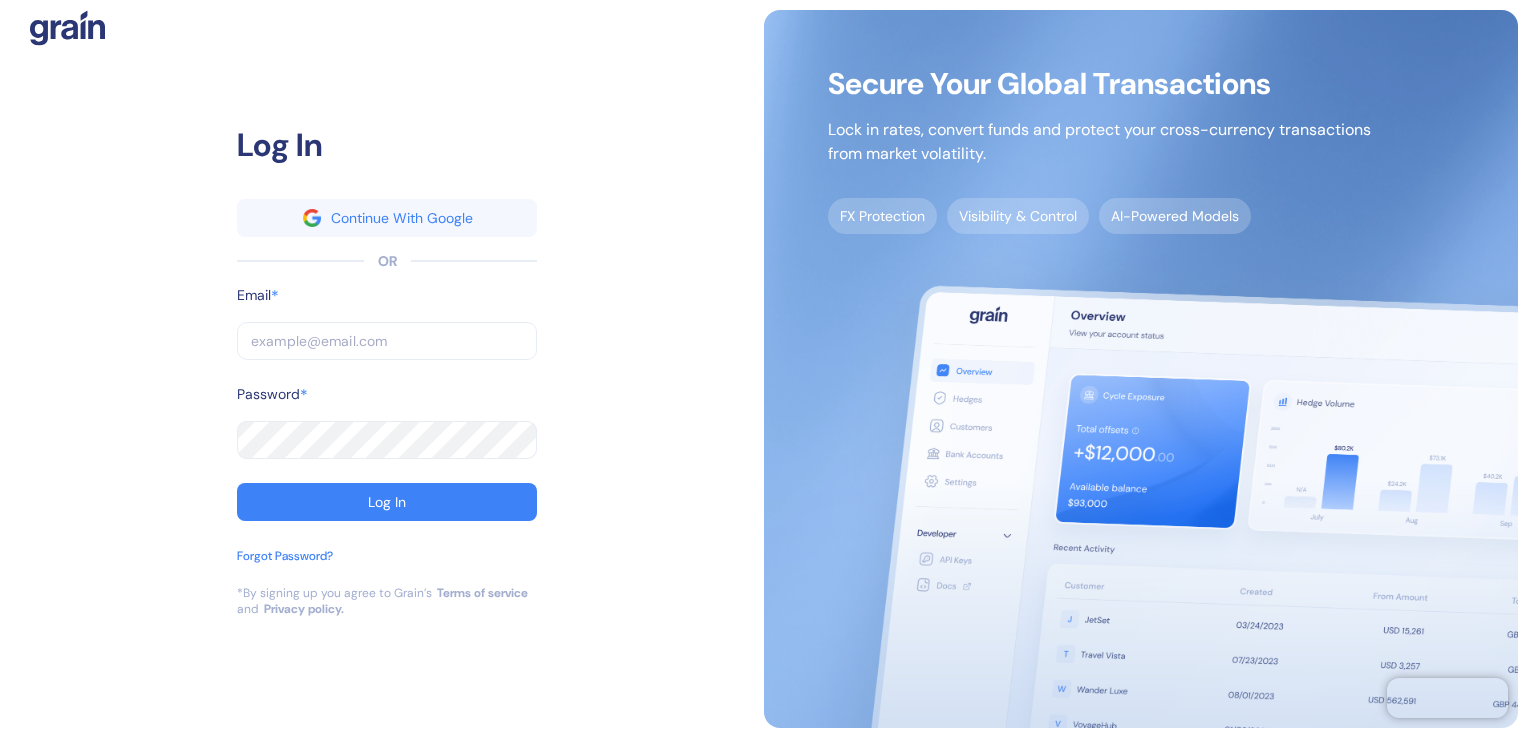 type on "[EMAIL]" 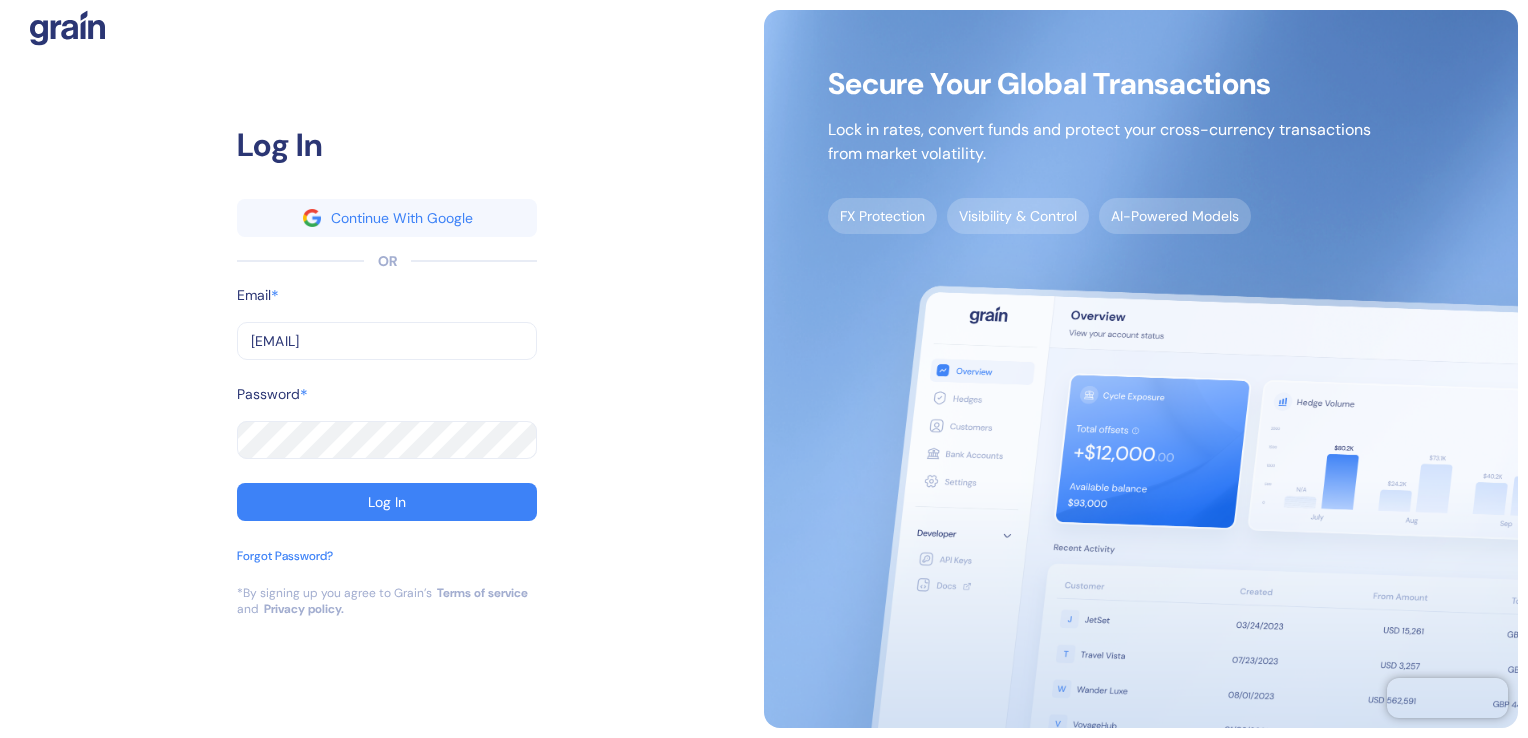 type on "[EMAIL]" 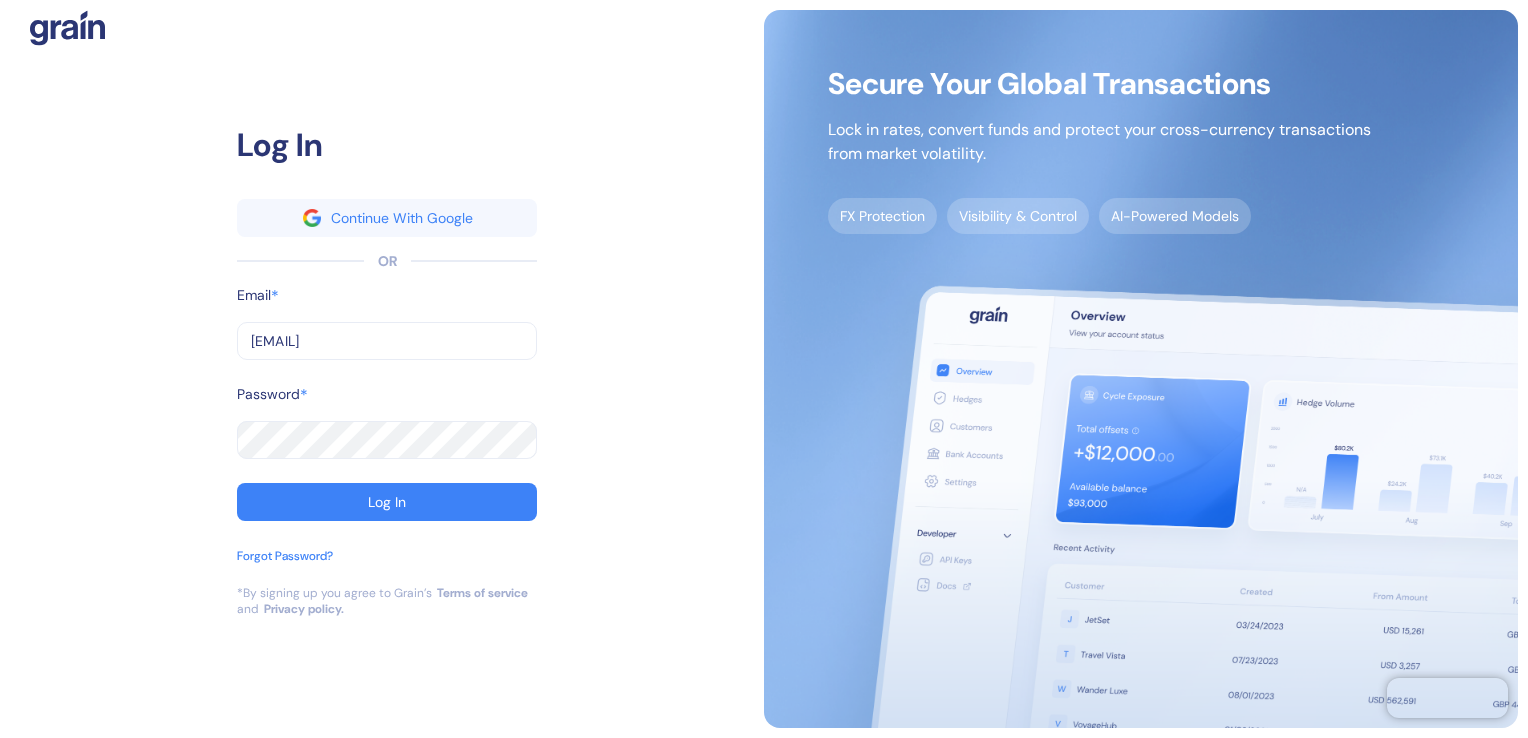 type on "[EMAIL]" 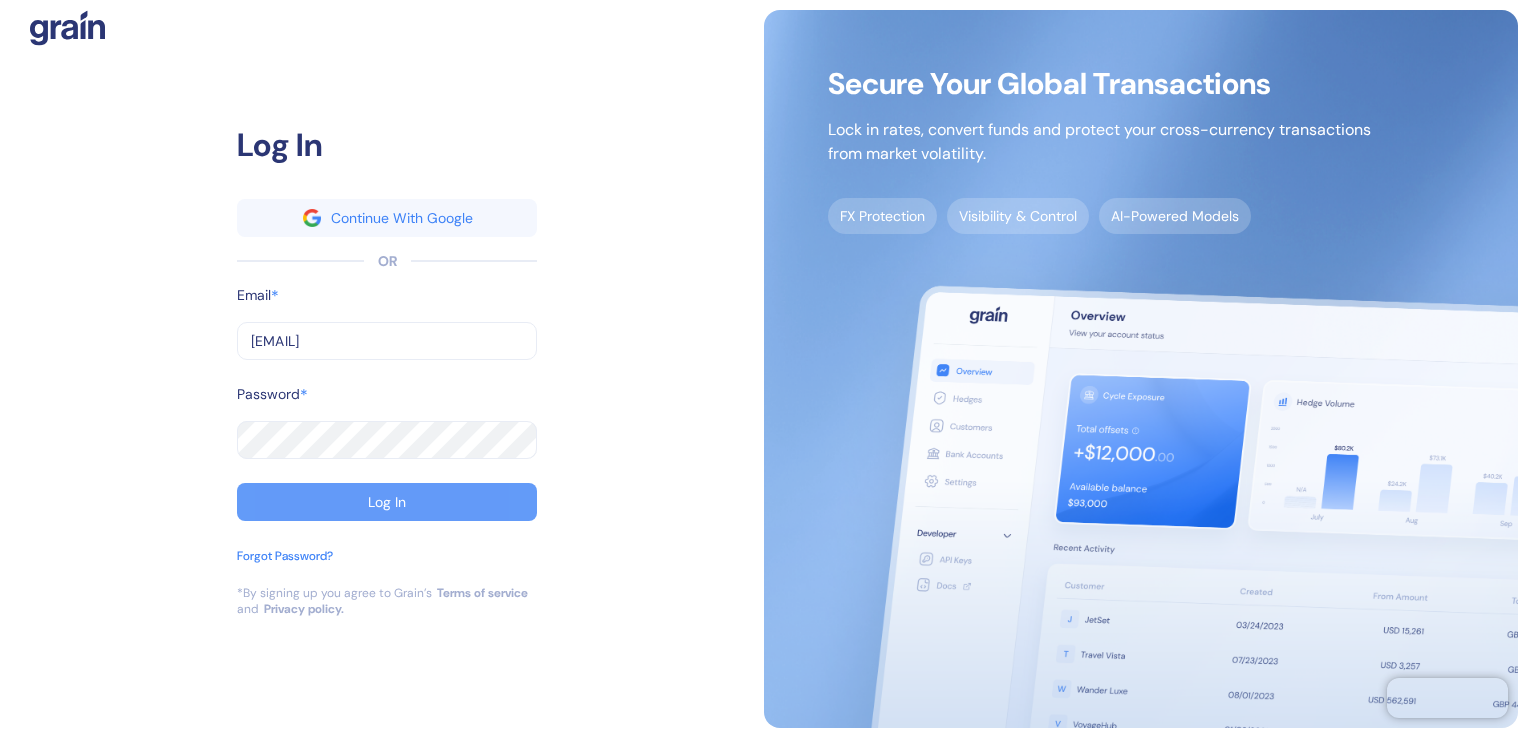 click on "Log In" at bounding box center (387, 502) 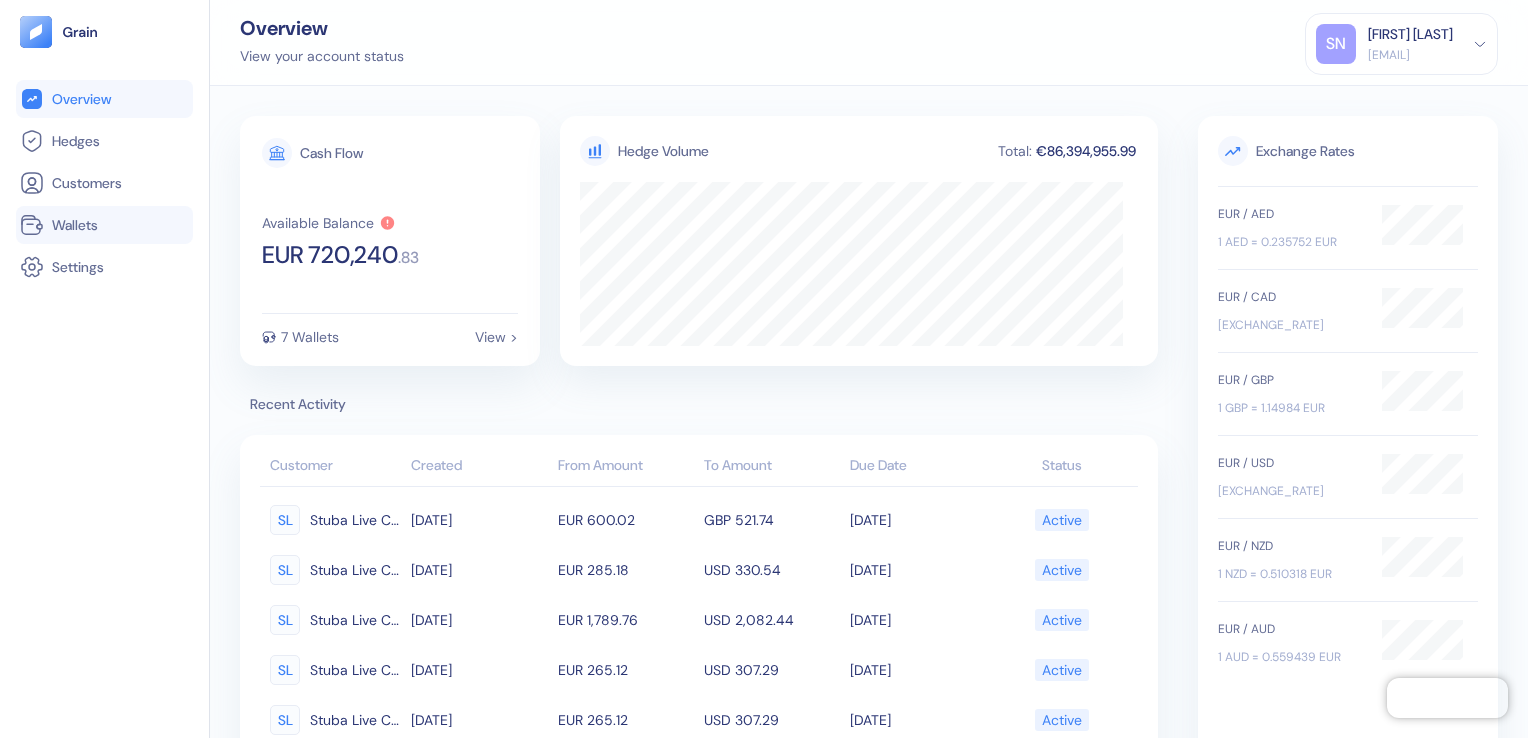 click on "Wallets" at bounding box center (75, 225) 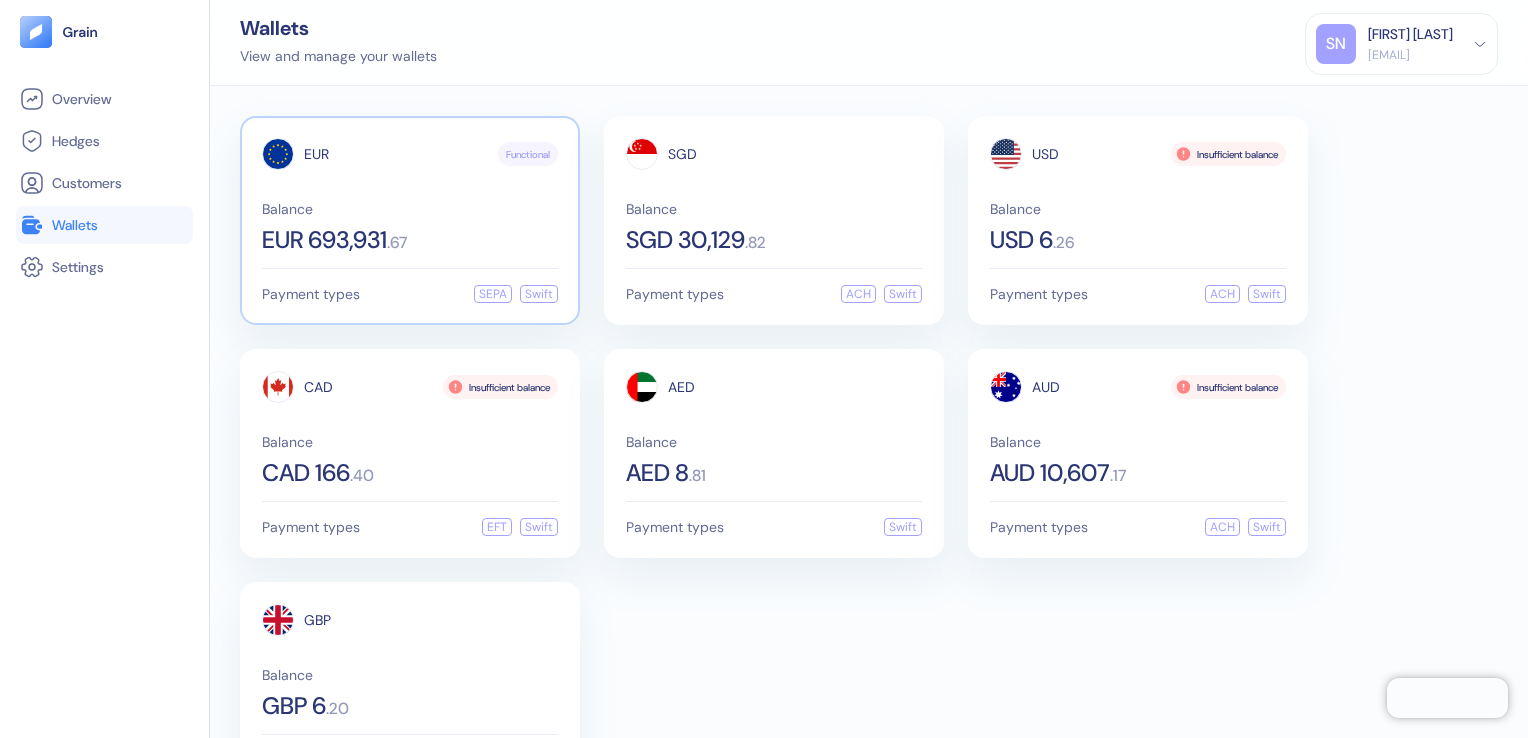 click on "Balance EUR 693,931 . 67" at bounding box center (410, 227) 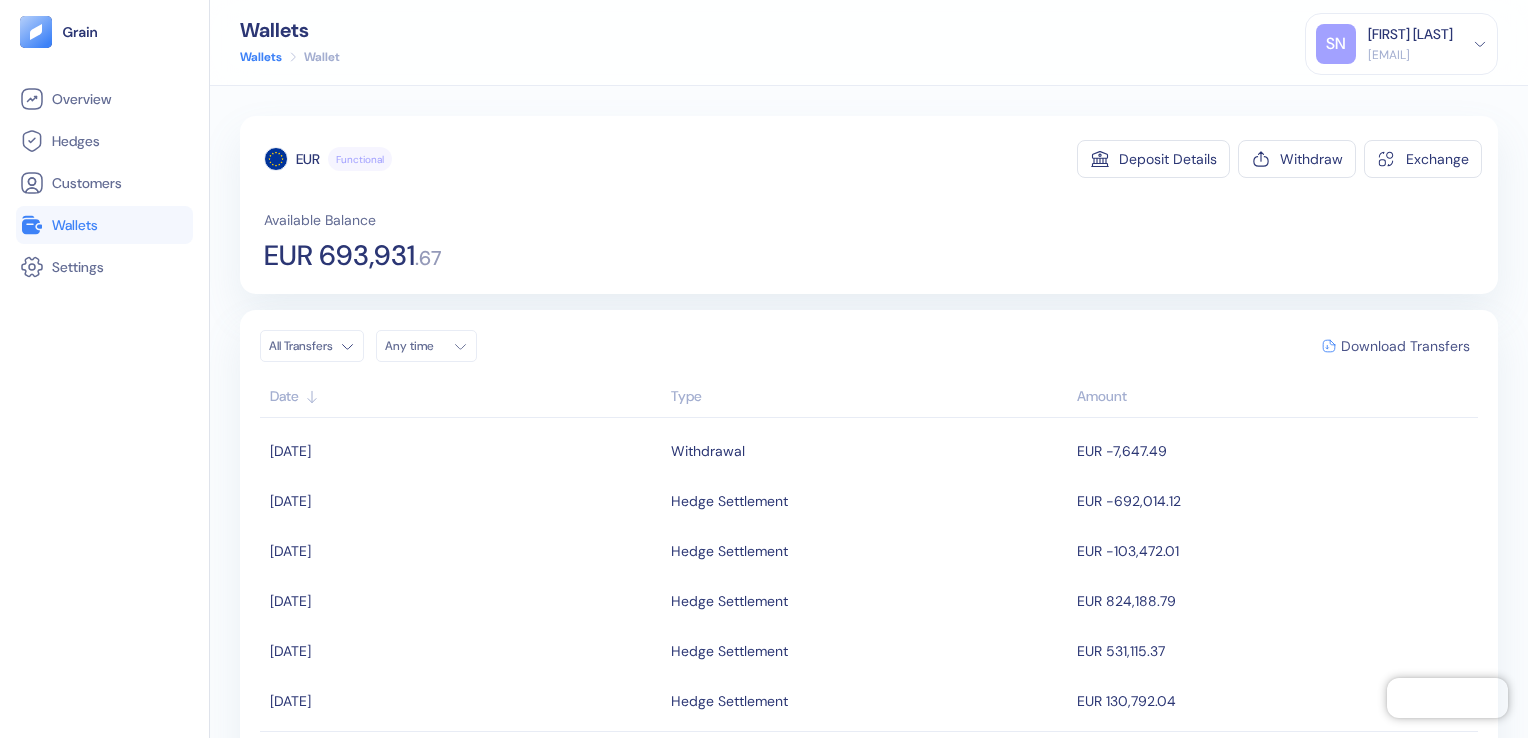 click on "Download Transfers" at bounding box center [1405, 346] 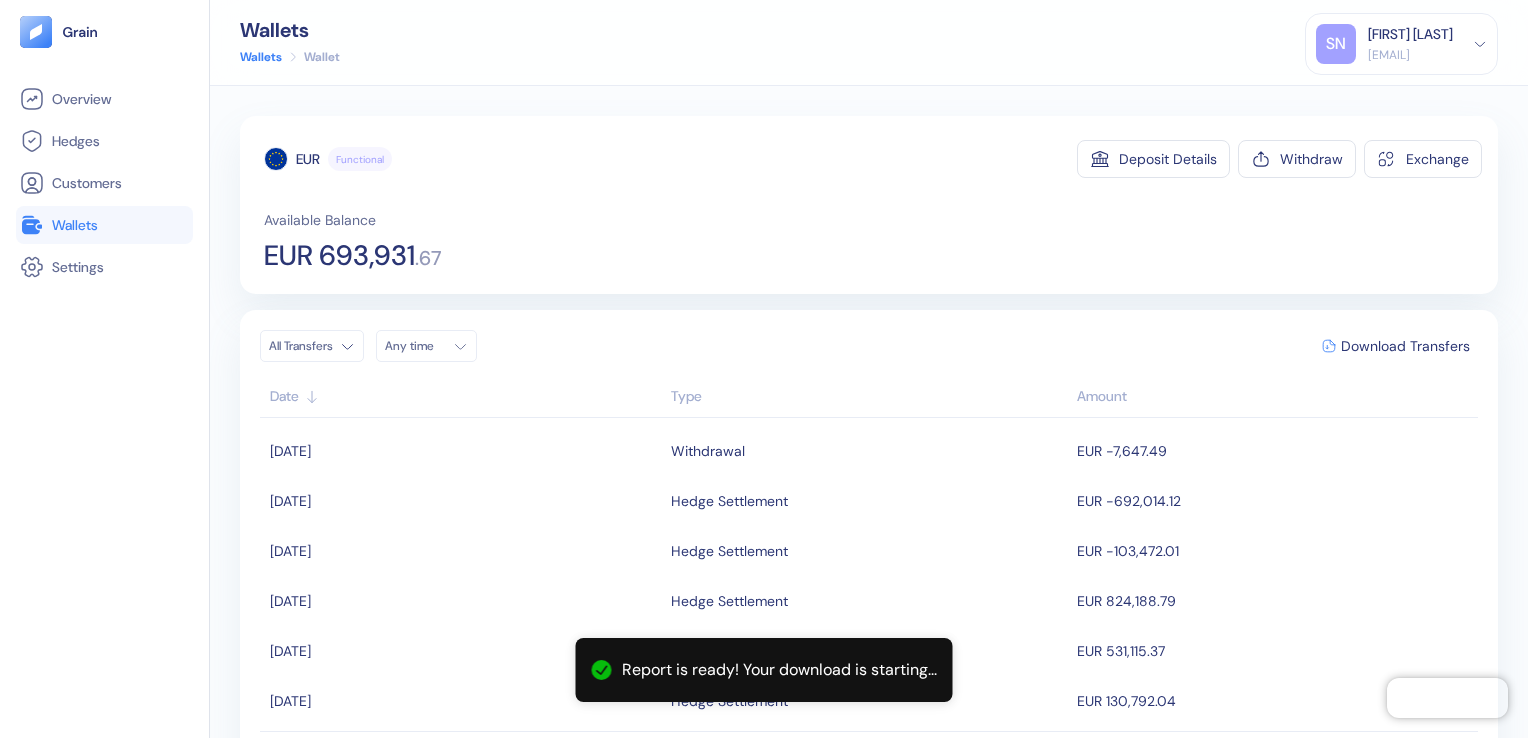 drag, startPoint x: 87, startPoint y: 226, endPoint x: 169, endPoint y: 254, distance: 86.64872 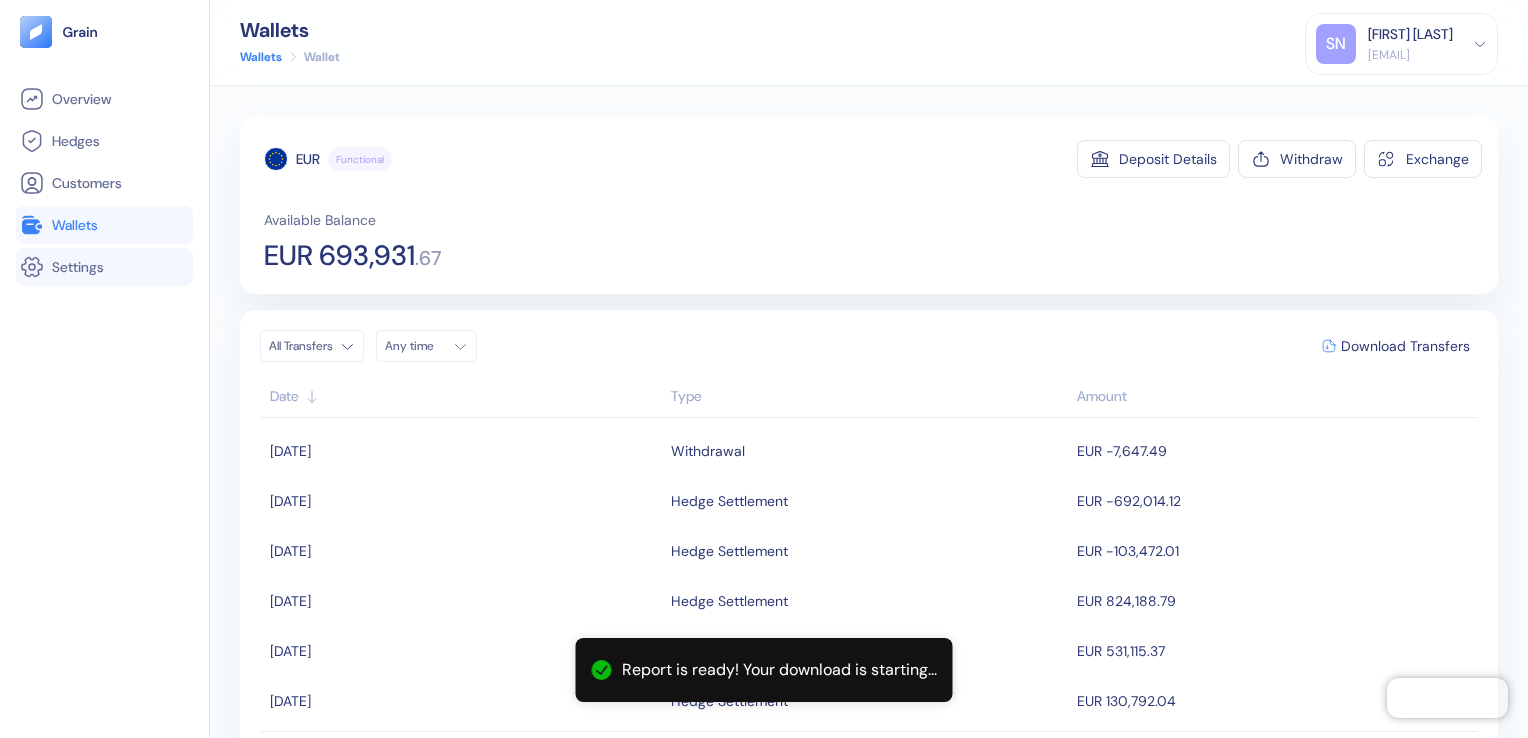 click on "Wallets" at bounding box center (75, 225) 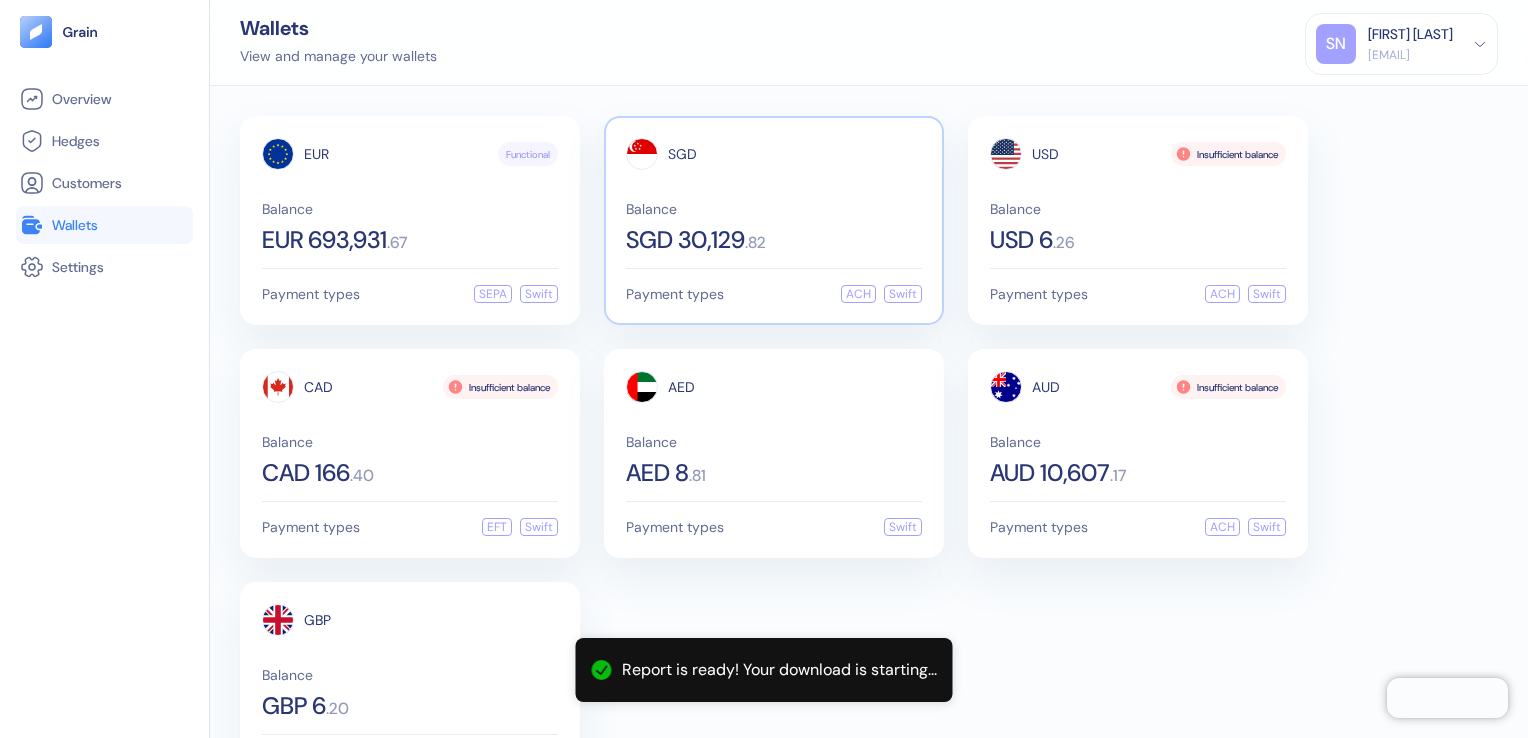 click on "SGD 30,129" at bounding box center (685, 240) 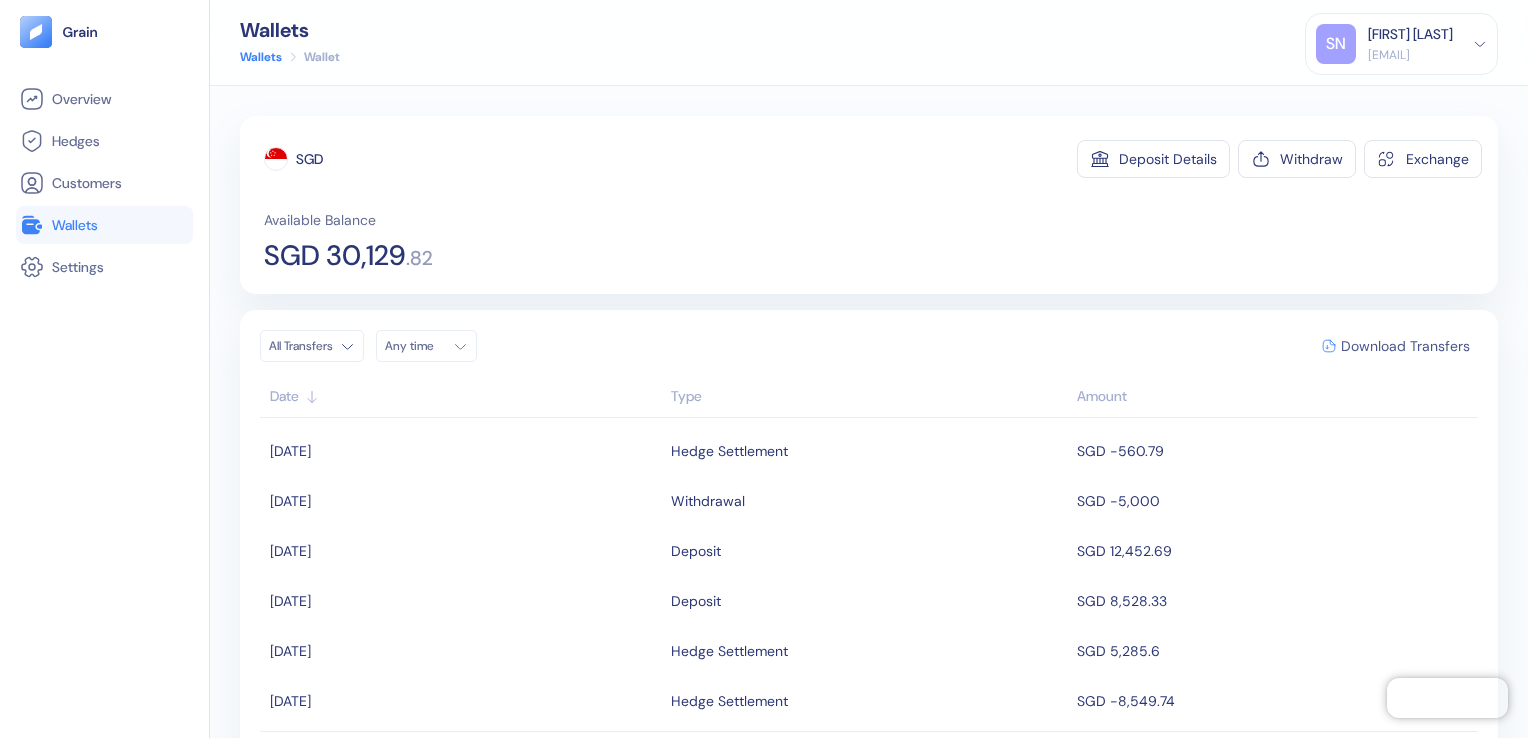 click on "Download Transfers" at bounding box center [1405, 346] 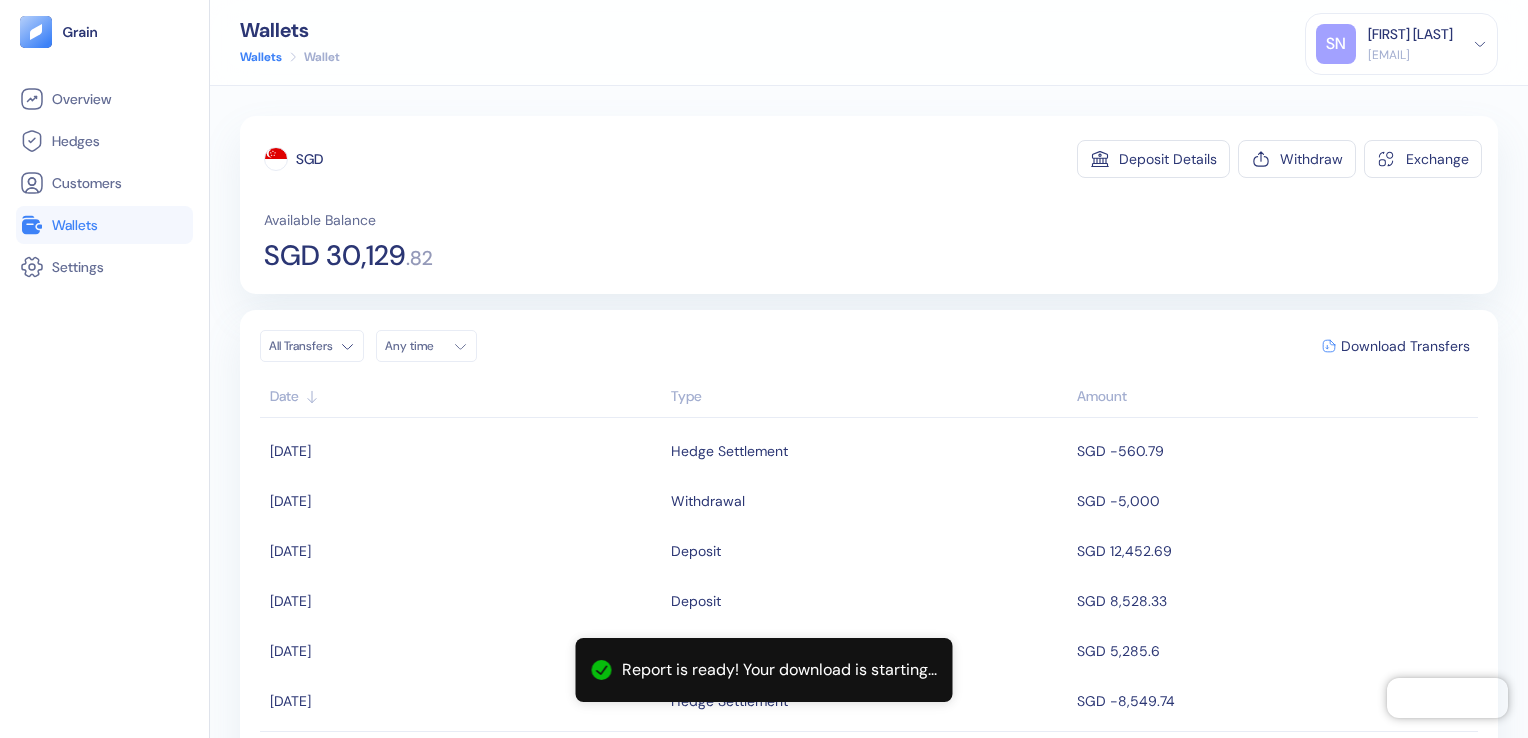 click on "Wallets" at bounding box center [75, 225] 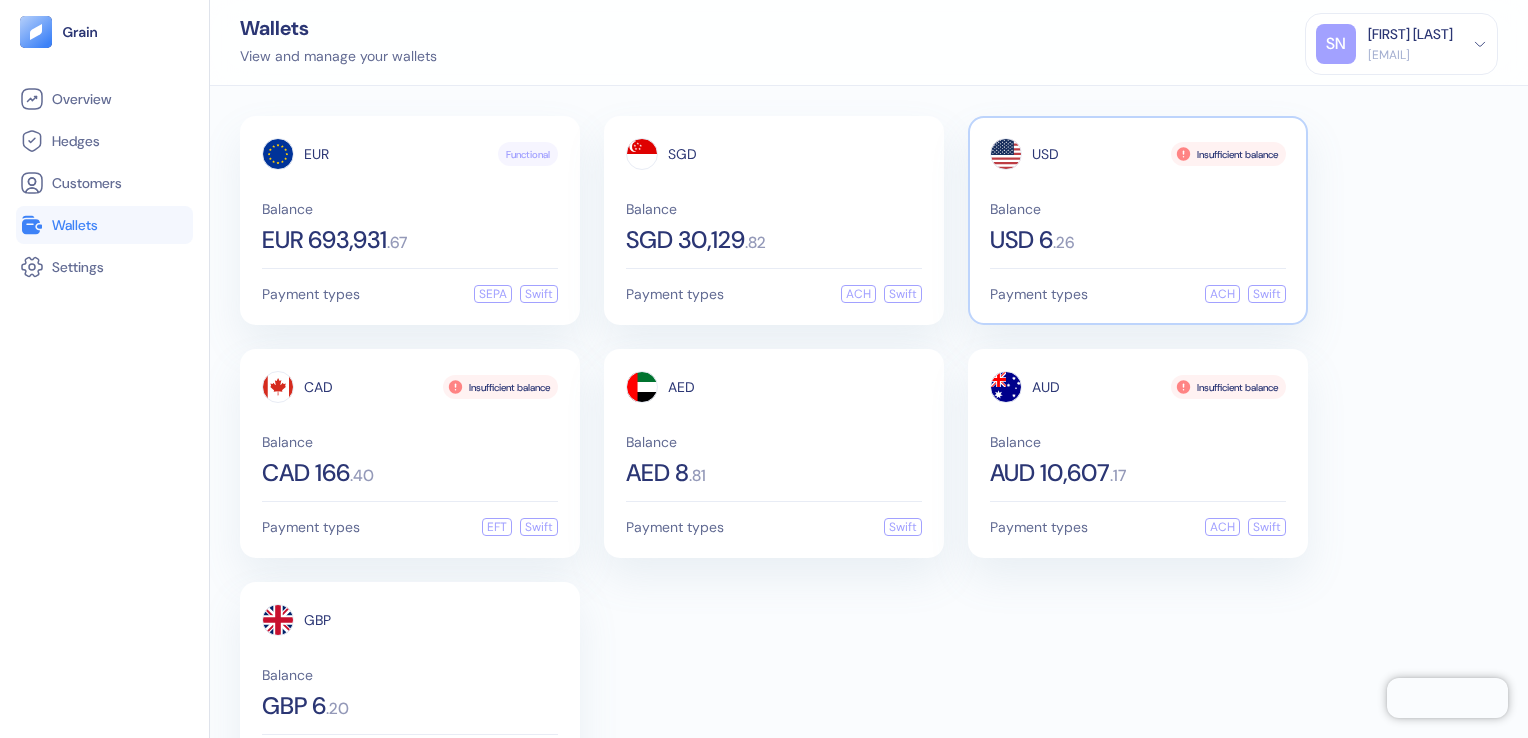 click on "USD 6" at bounding box center [1021, 240] 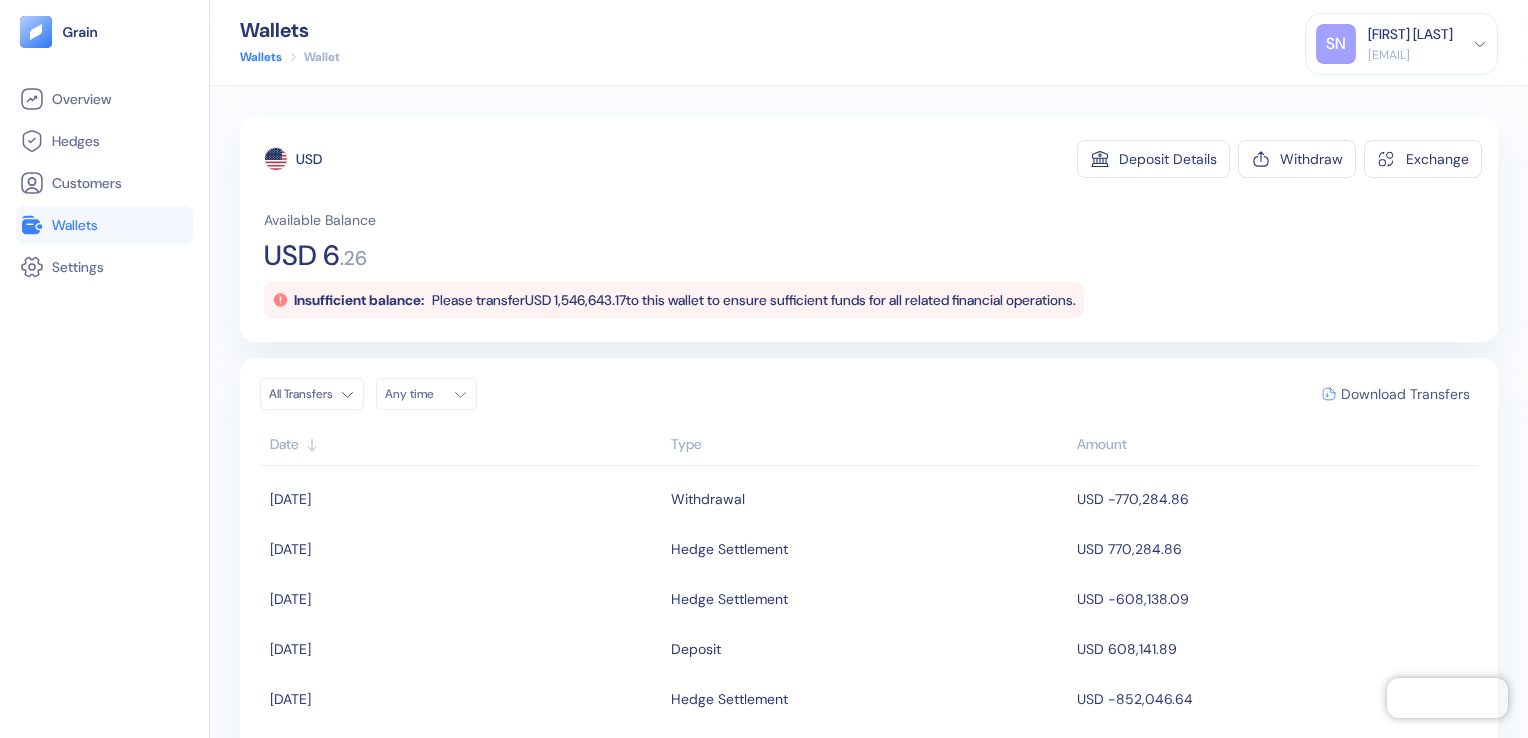 click on "Download Transfers" at bounding box center [1405, 394] 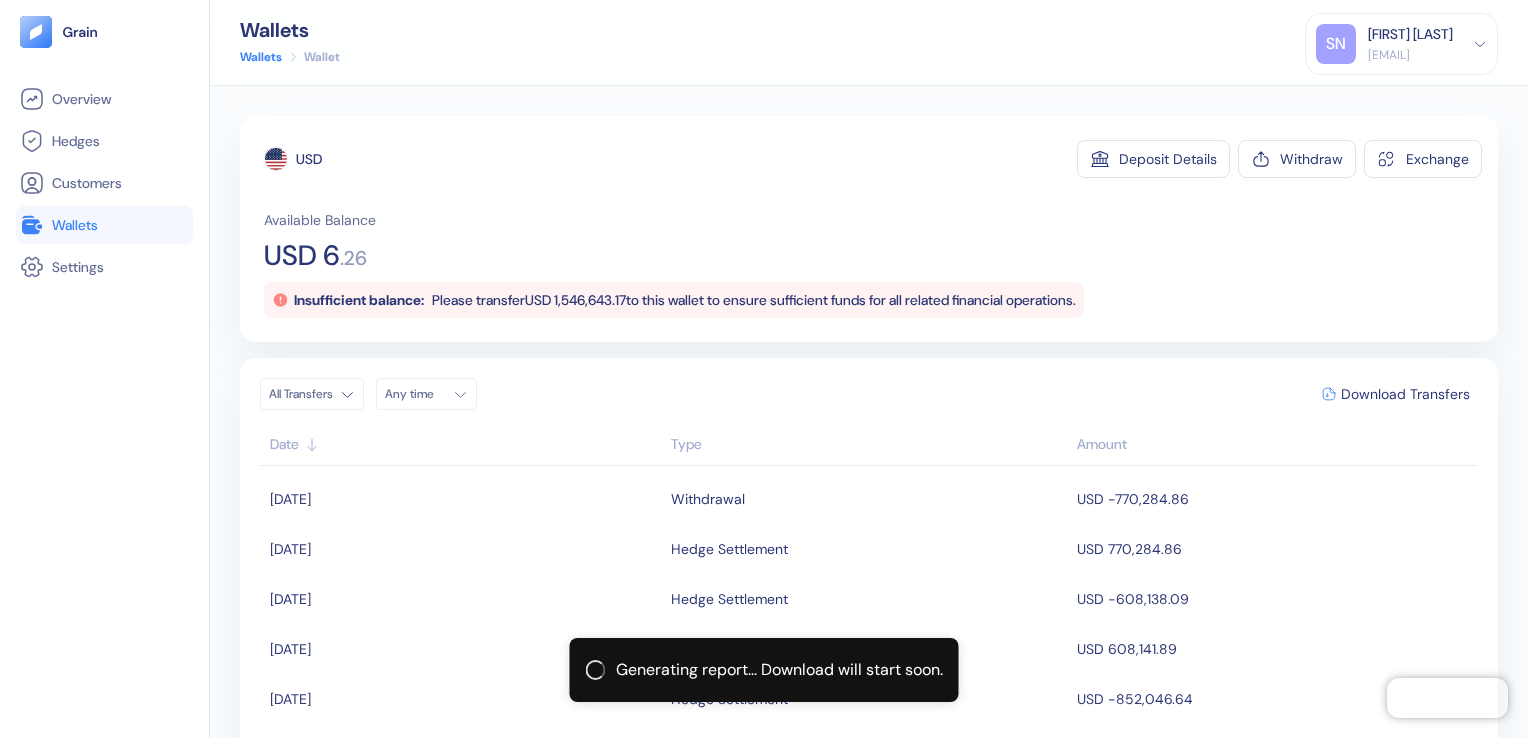 click on "Wallets" at bounding box center (104, 225) 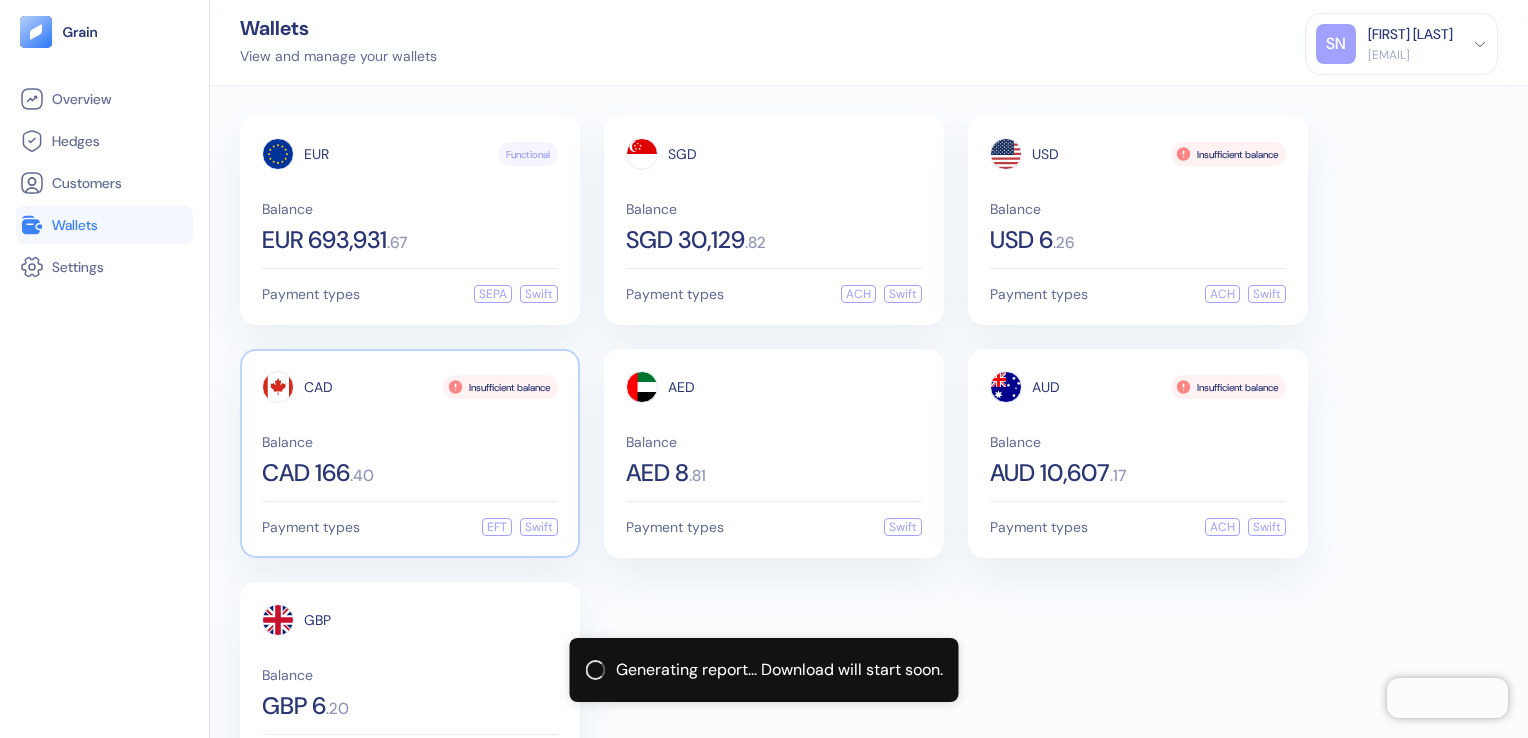 click on "CAD 166" at bounding box center [306, 473] 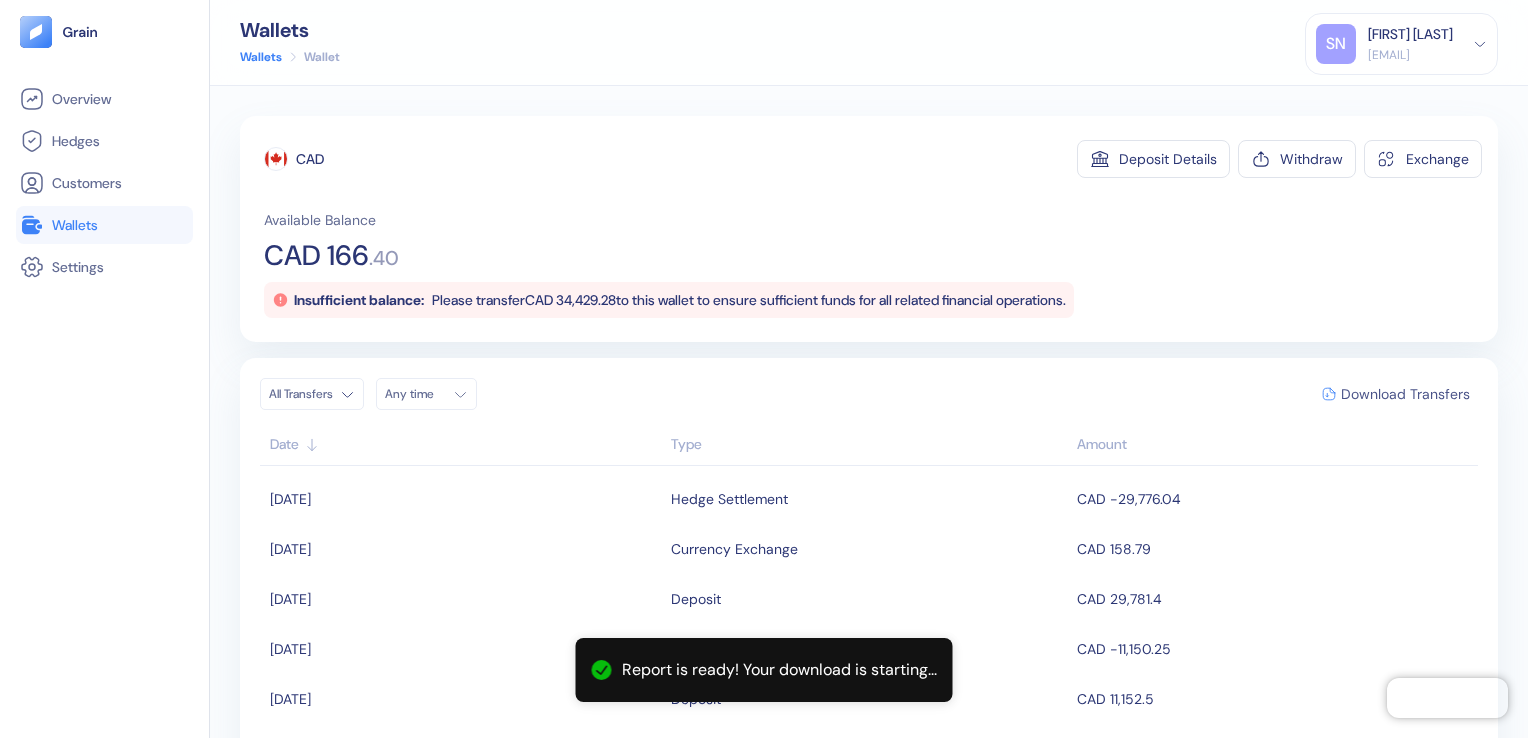 click on "Download Transfers" at bounding box center (1405, 394) 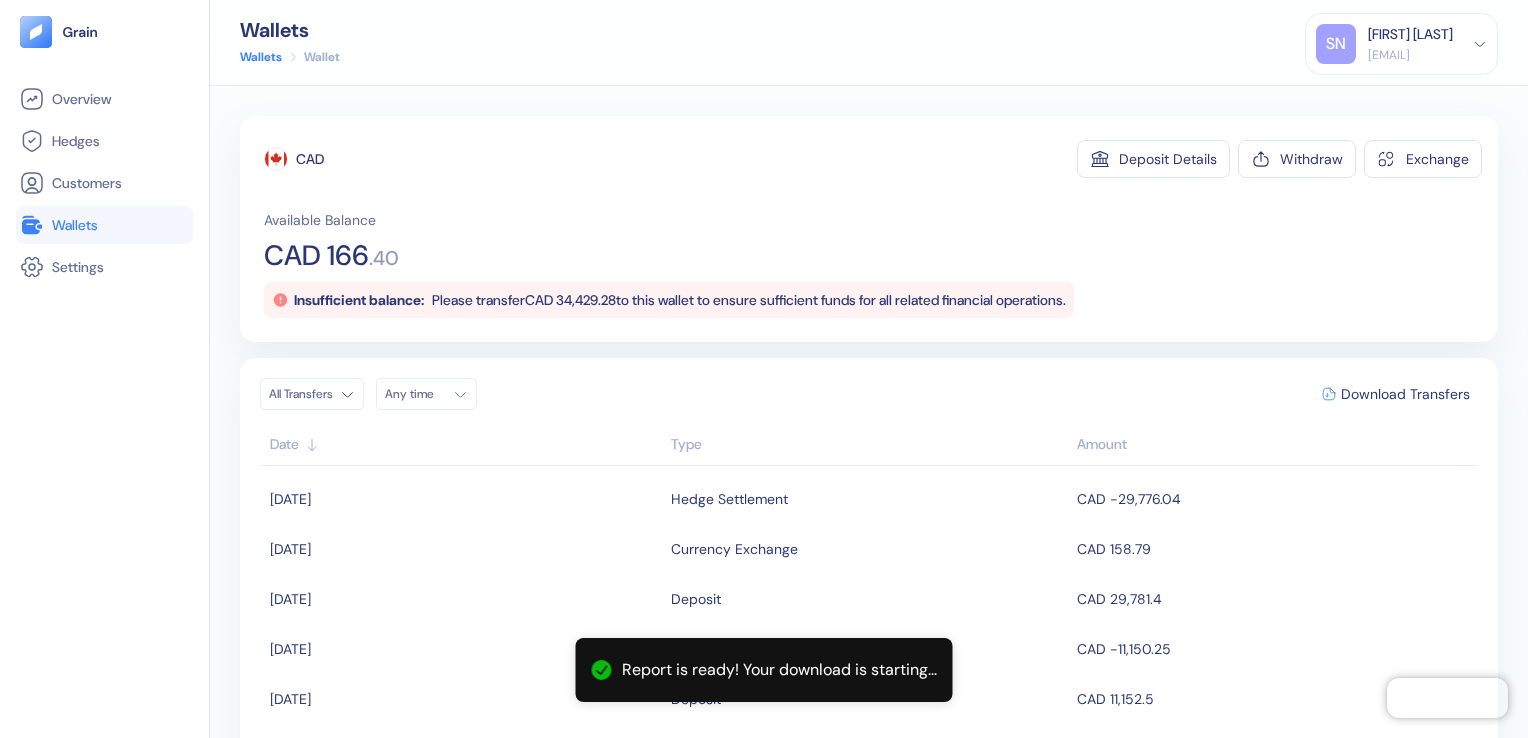 click on "Wallets" at bounding box center [104, 225] 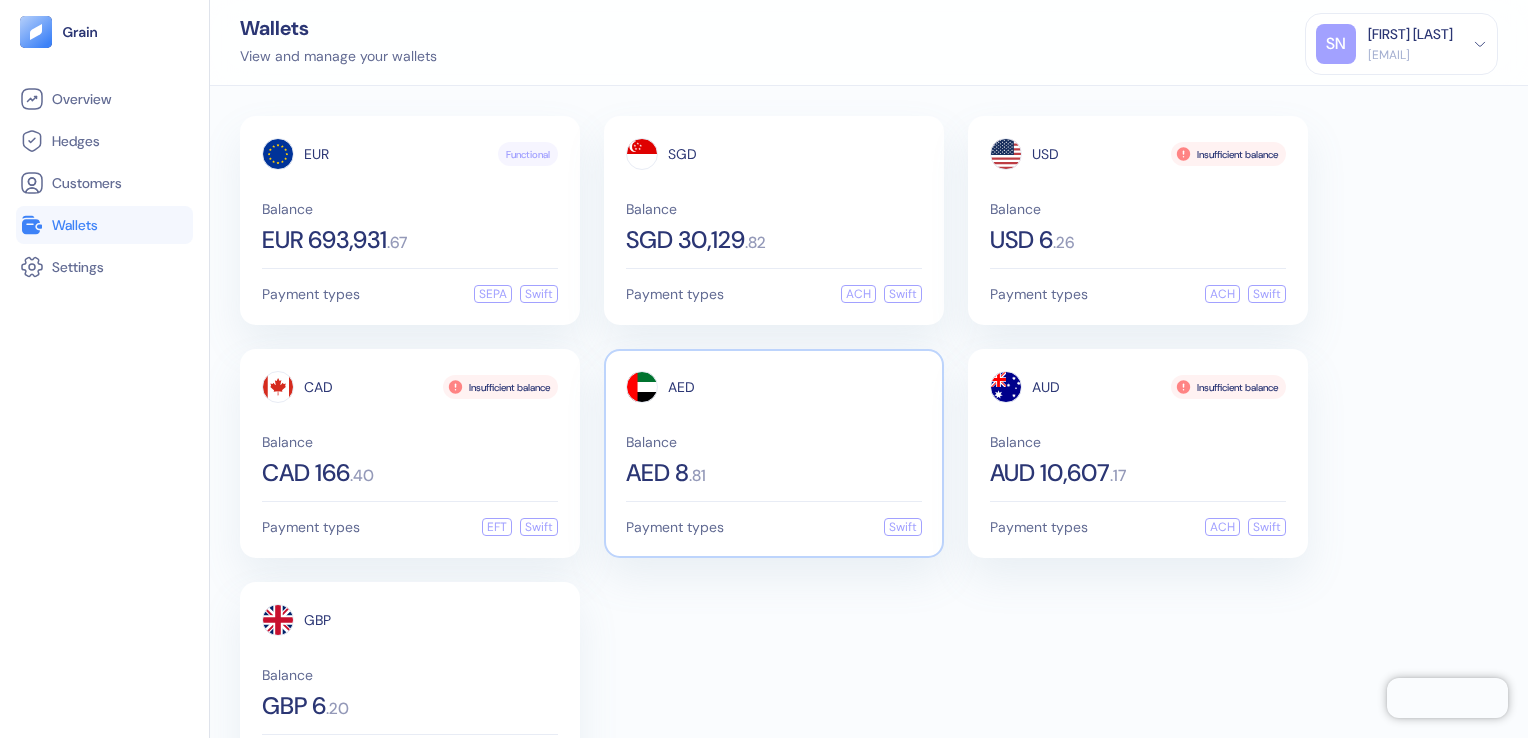 click on "AED 8 . 81" at bounding box center (774, 473) 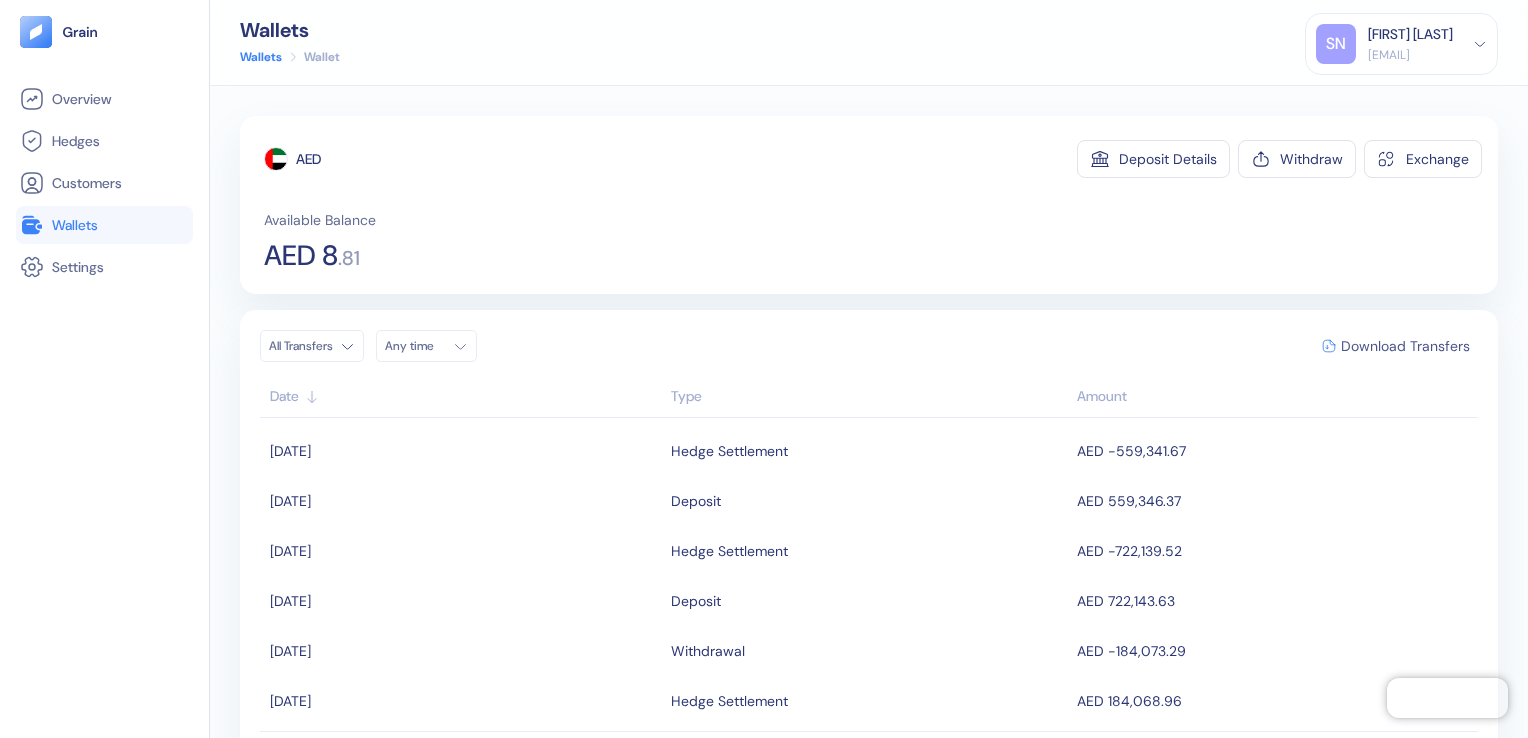 click on "Download Transfers" at bounding box center [1405, 346] 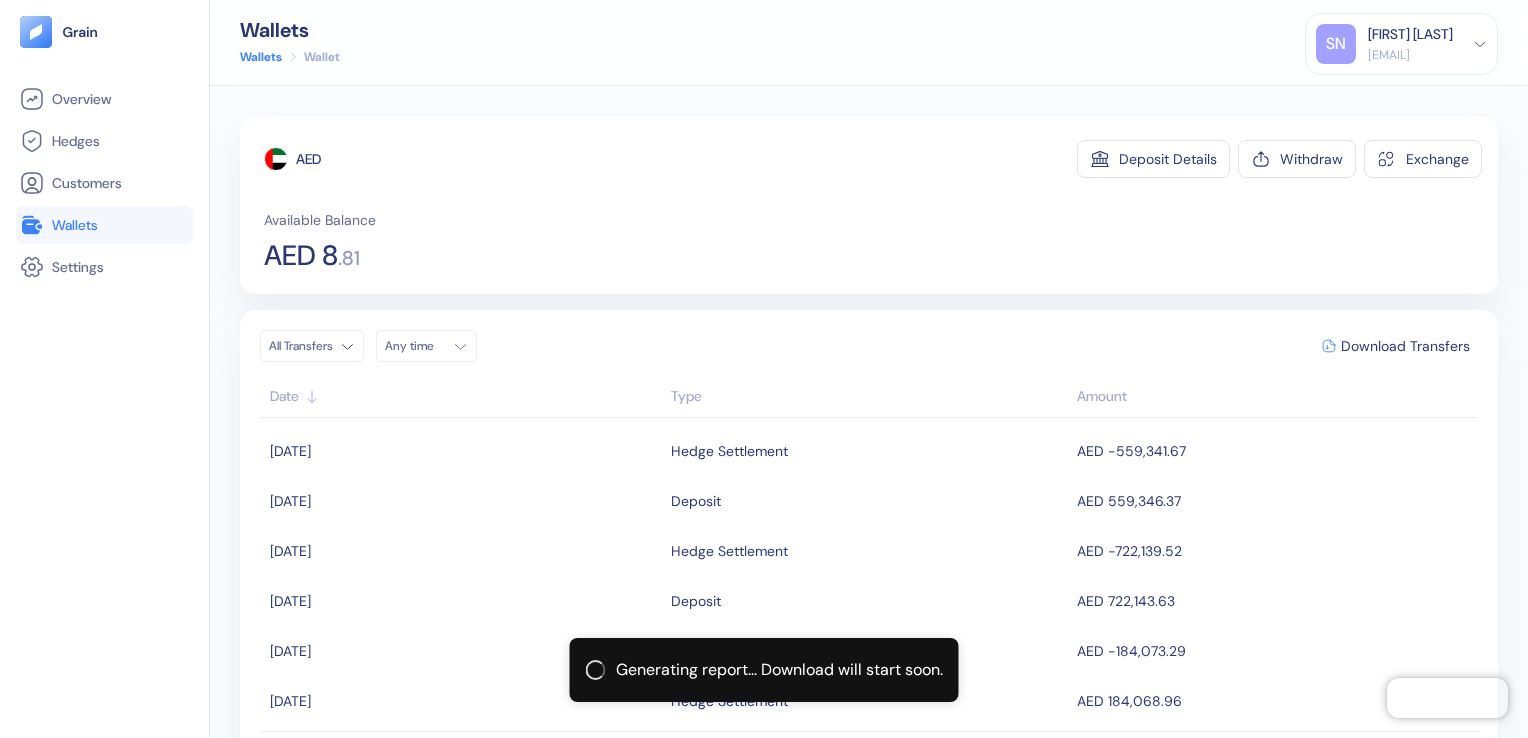 click on "Wallets" at bounding box center (75, 225) 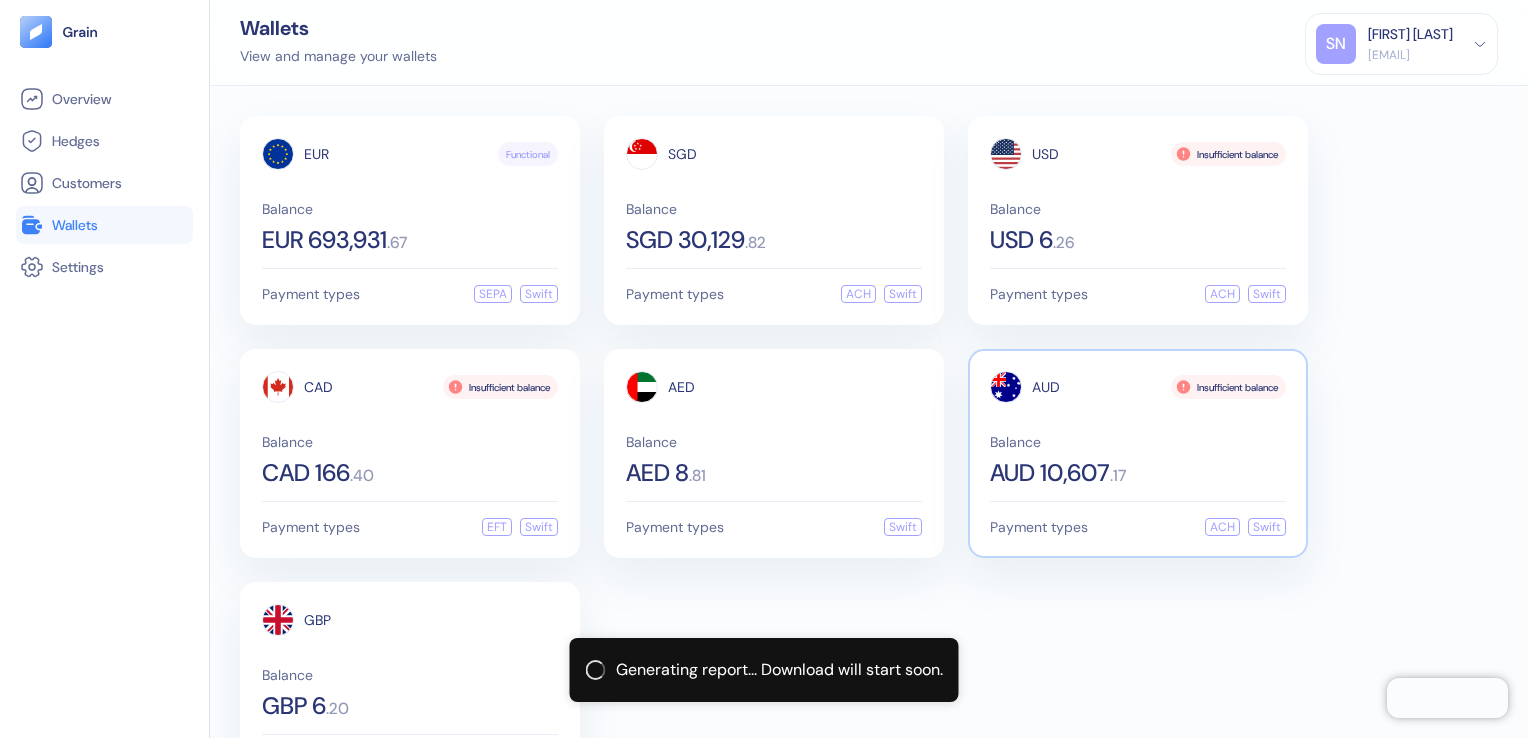 click on "AUD 10,607" at bounding box center (1050, 473) 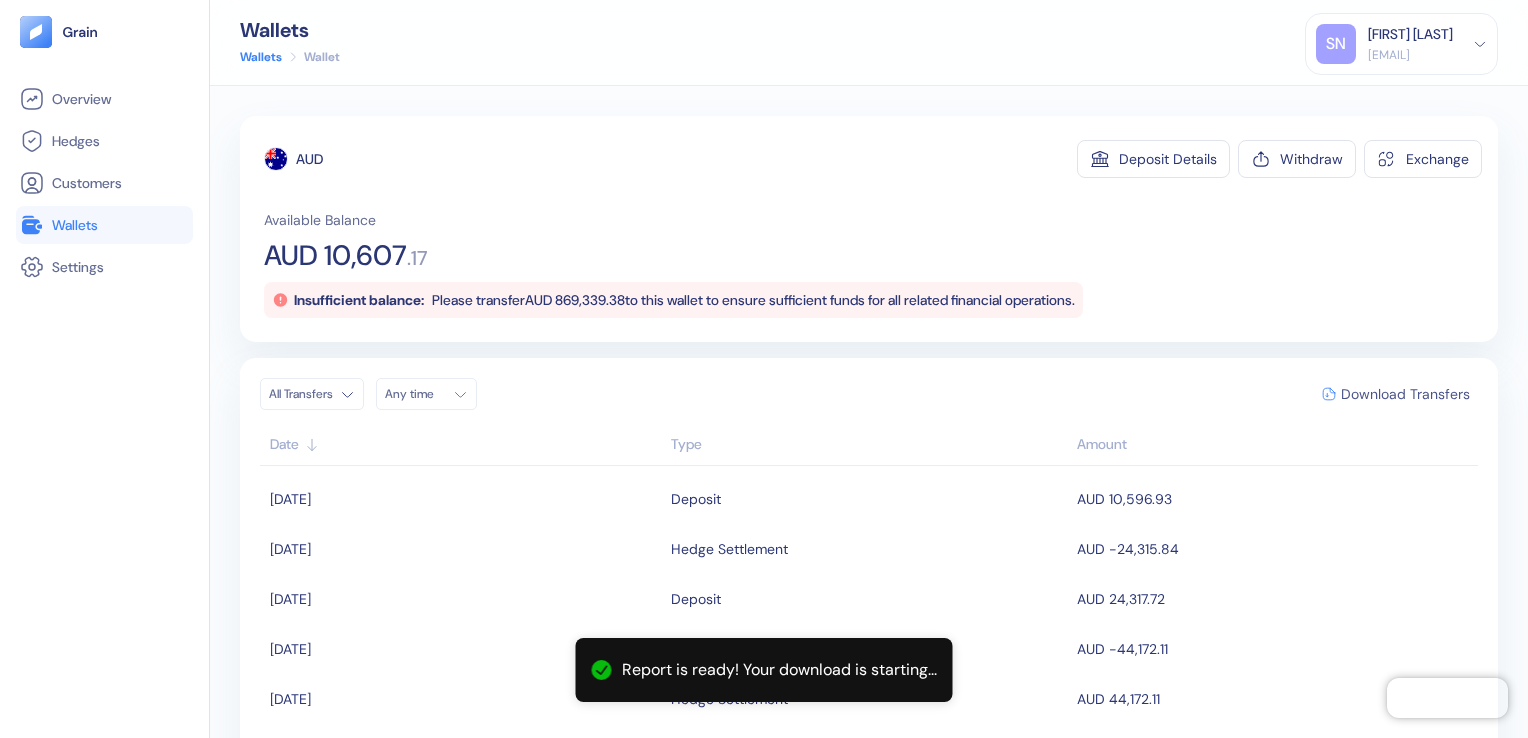 click on "Download Transfers" at bounding box center [1405, 394] 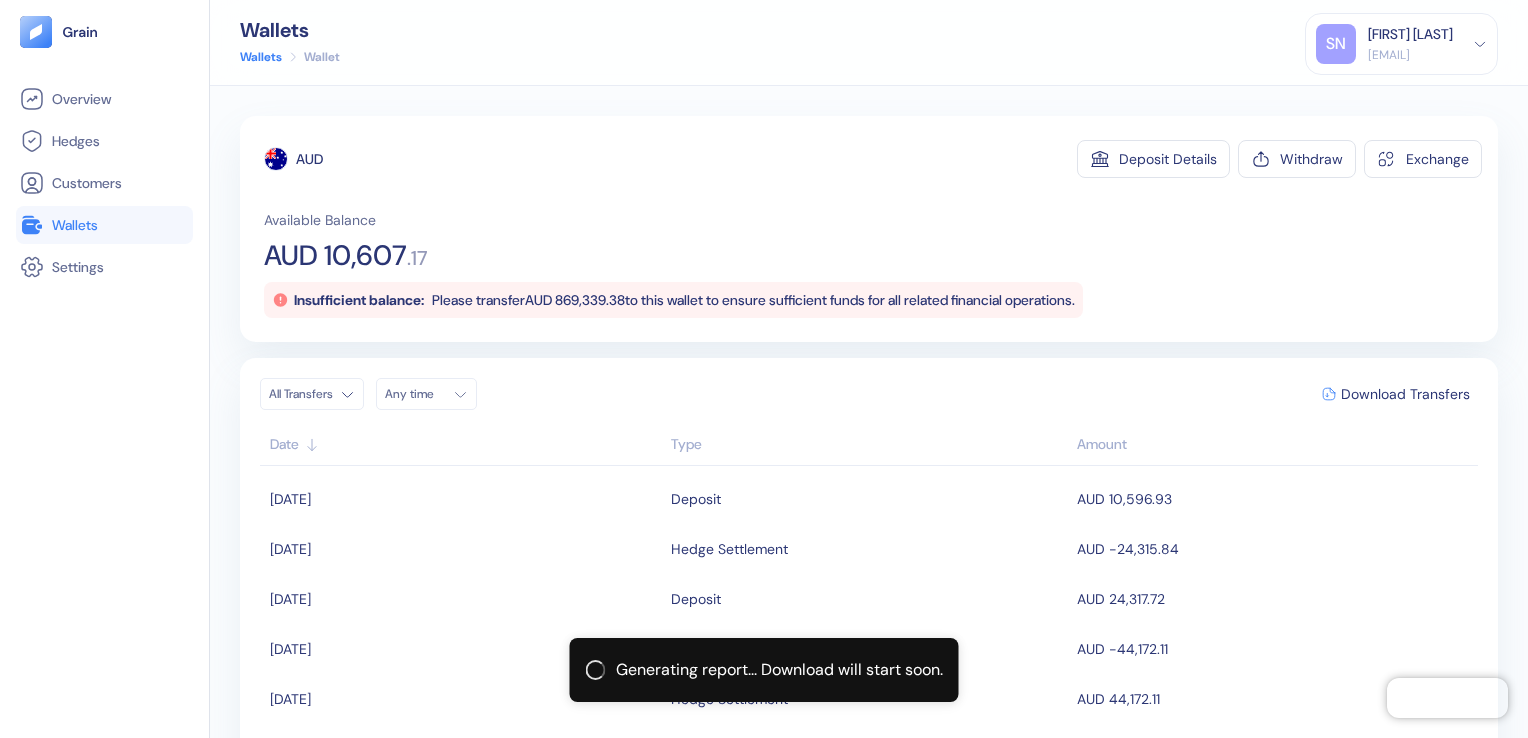 click on "Wallets" at bounding box center [75, 225] 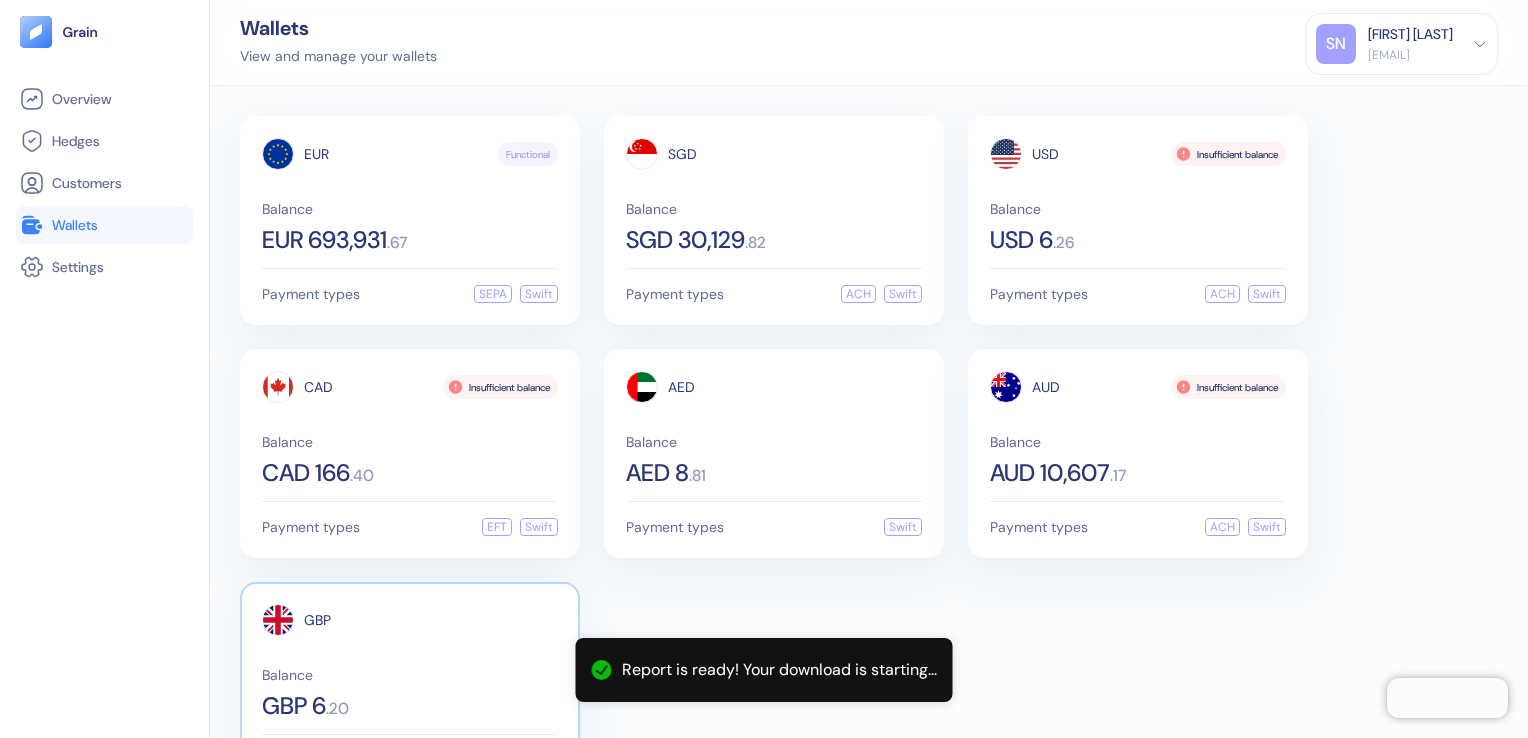 scroll, scrollTop: 78, scrollLeft: 0, axis: vertical 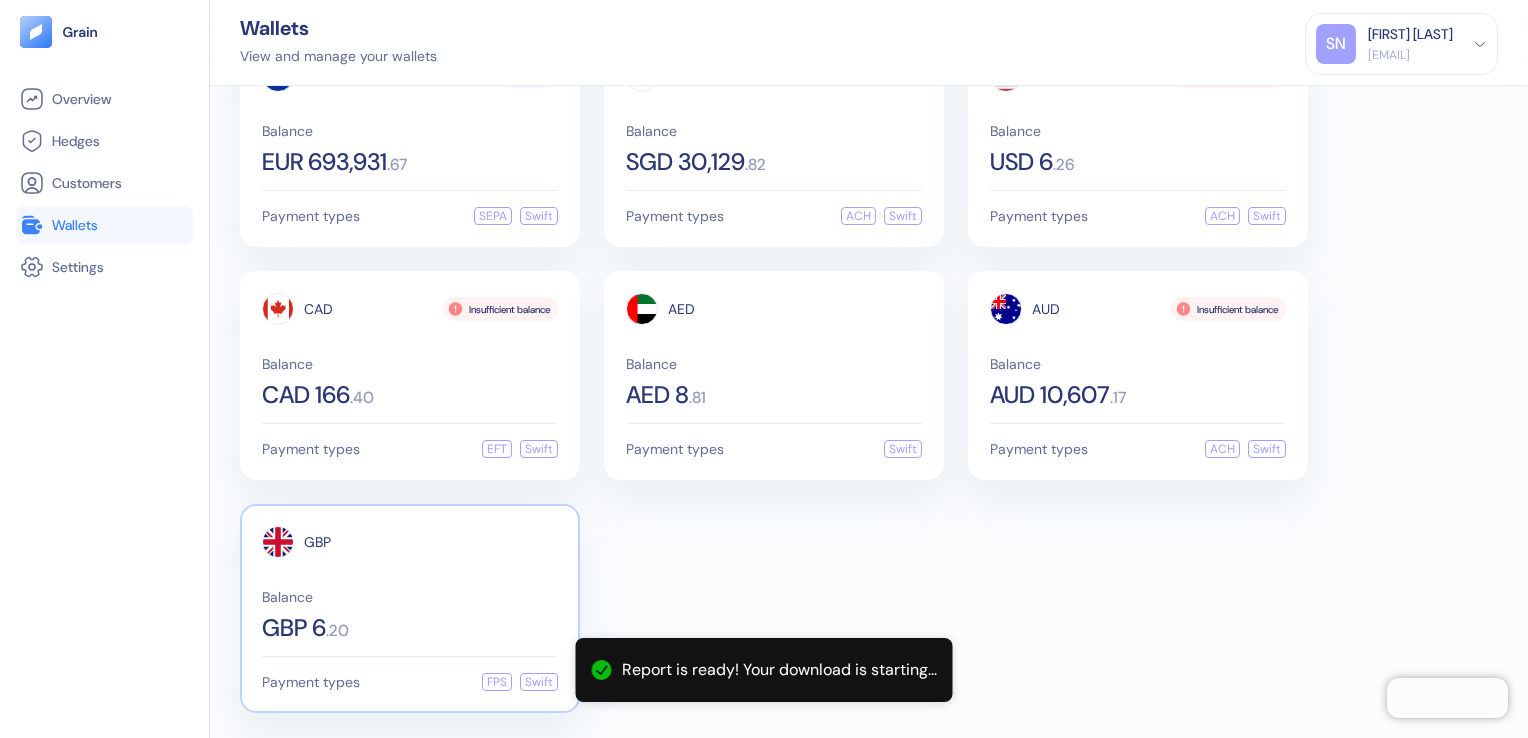click on "Balance GBP 6 . 20" at bounding box center (410, 615) 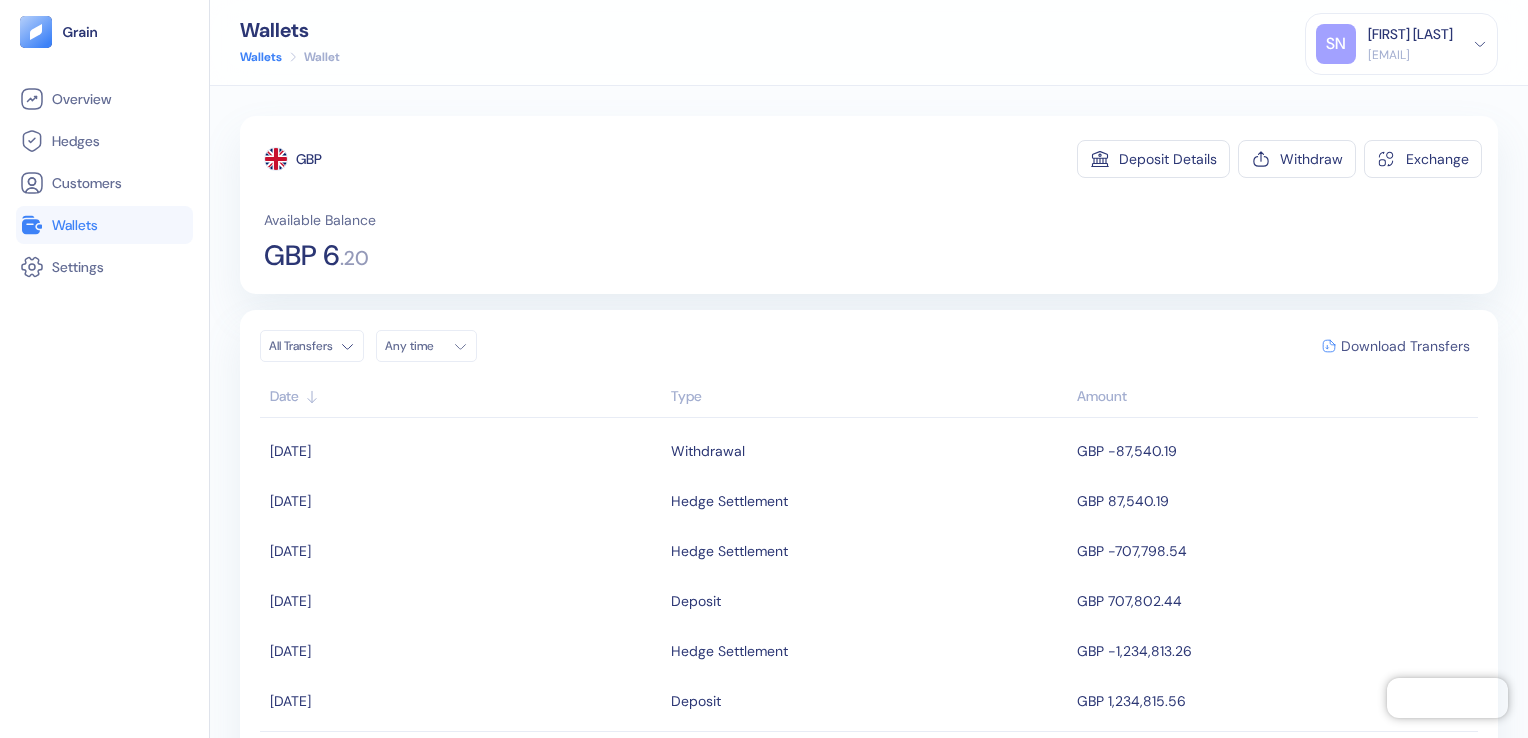 click on "Download Transfers" at bounding box center (1405, 346) 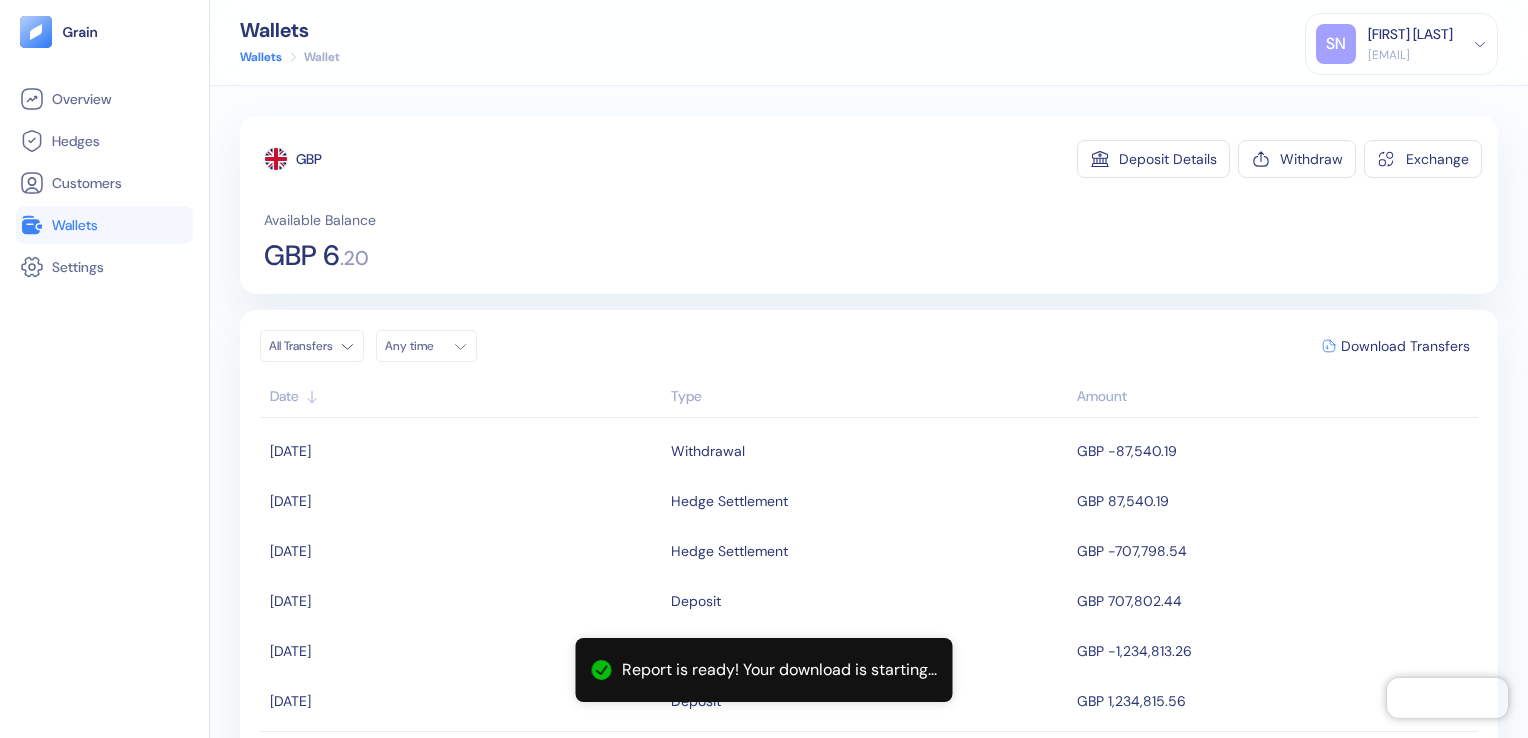click on "GBP Deposit Details Withdraw Exchange" at bounding box center [873, 159] 